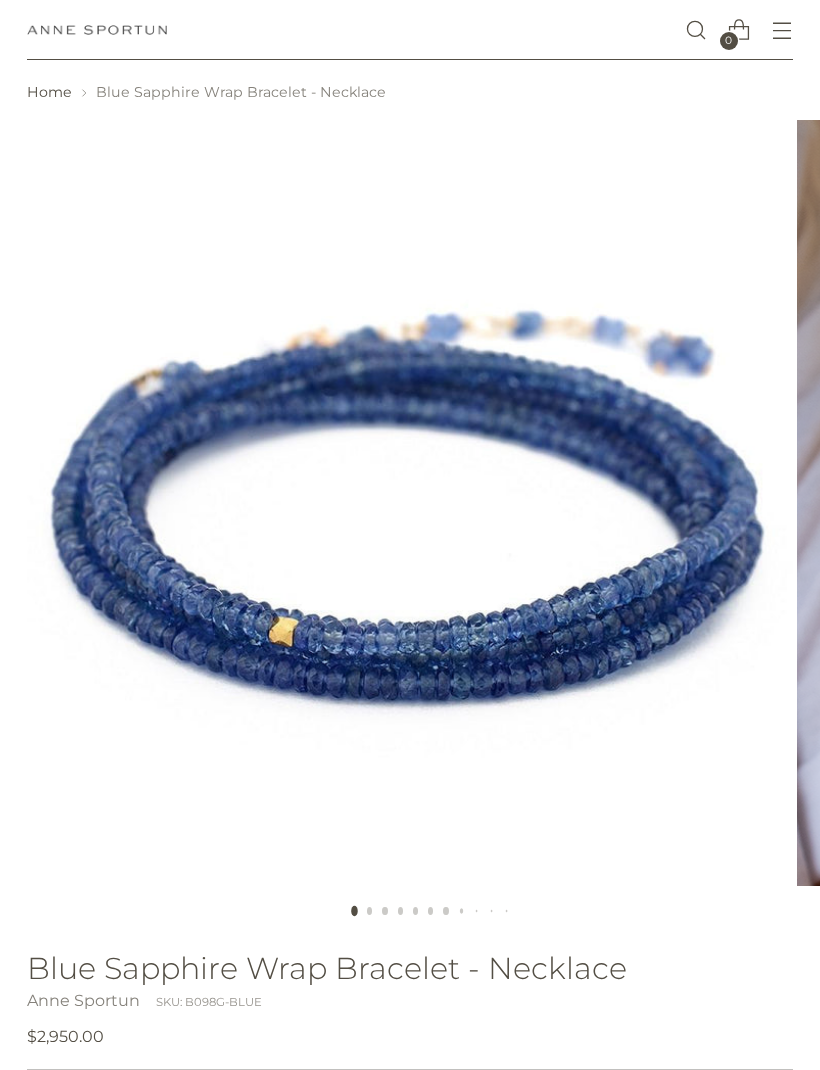scroll, scrollTop: 0, scrollLeft: 0, axis: both 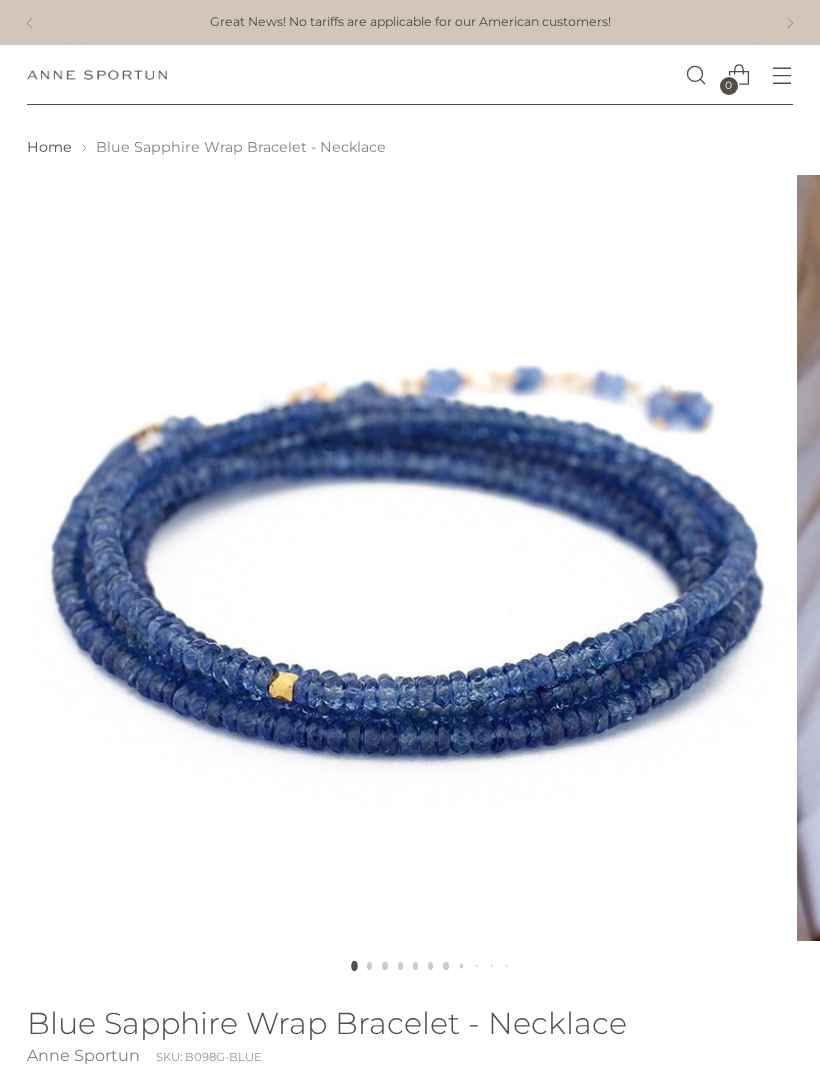 click 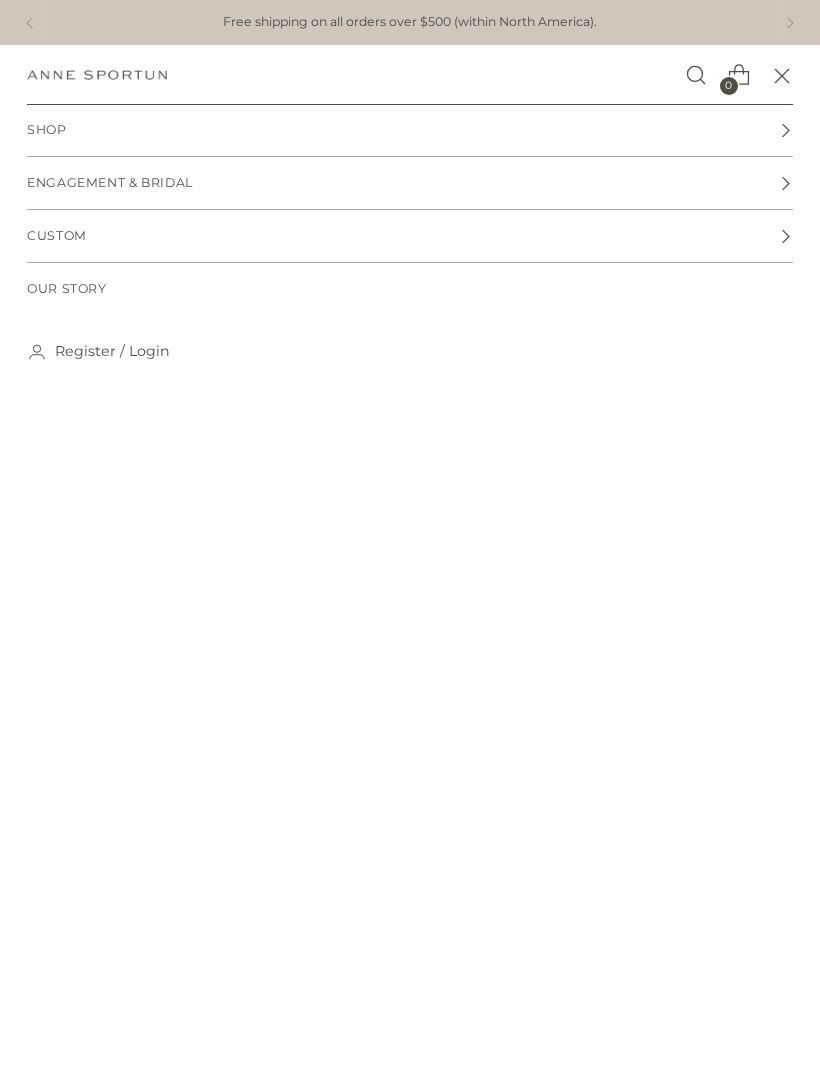 click on "Shop" at bounding box center (410, 130) 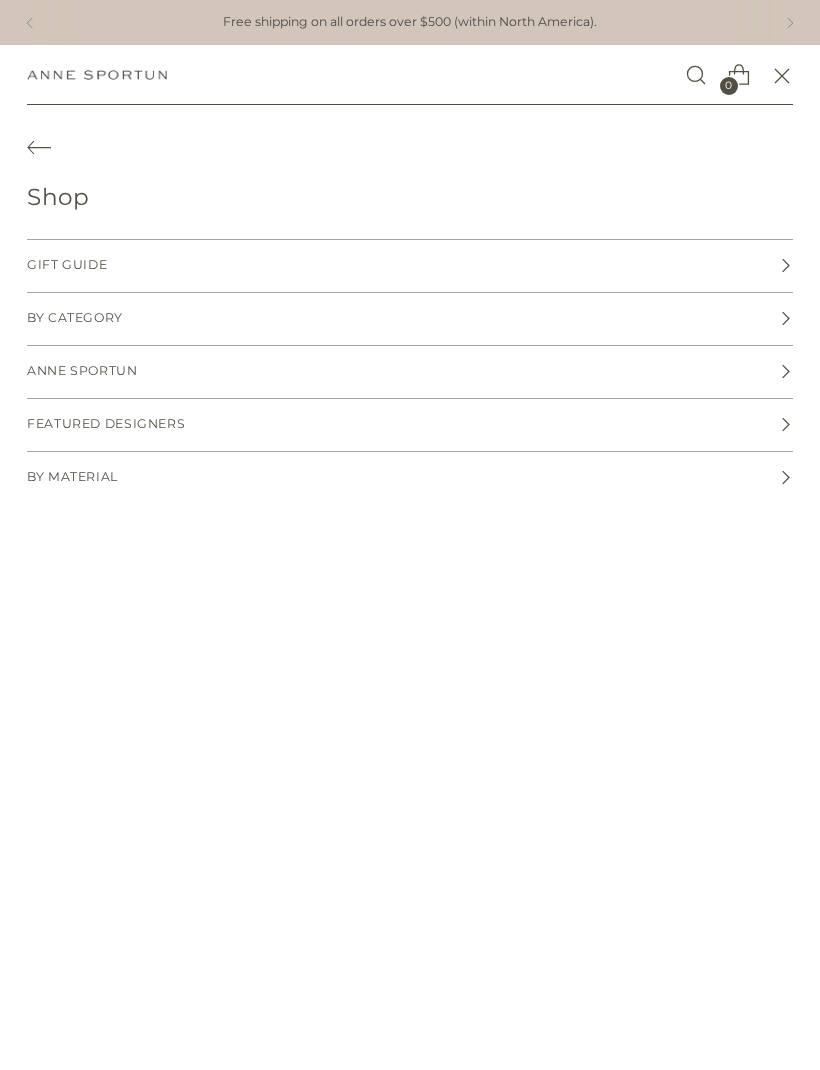 click on "Anne Sportun" at bounding box center [82, 371] 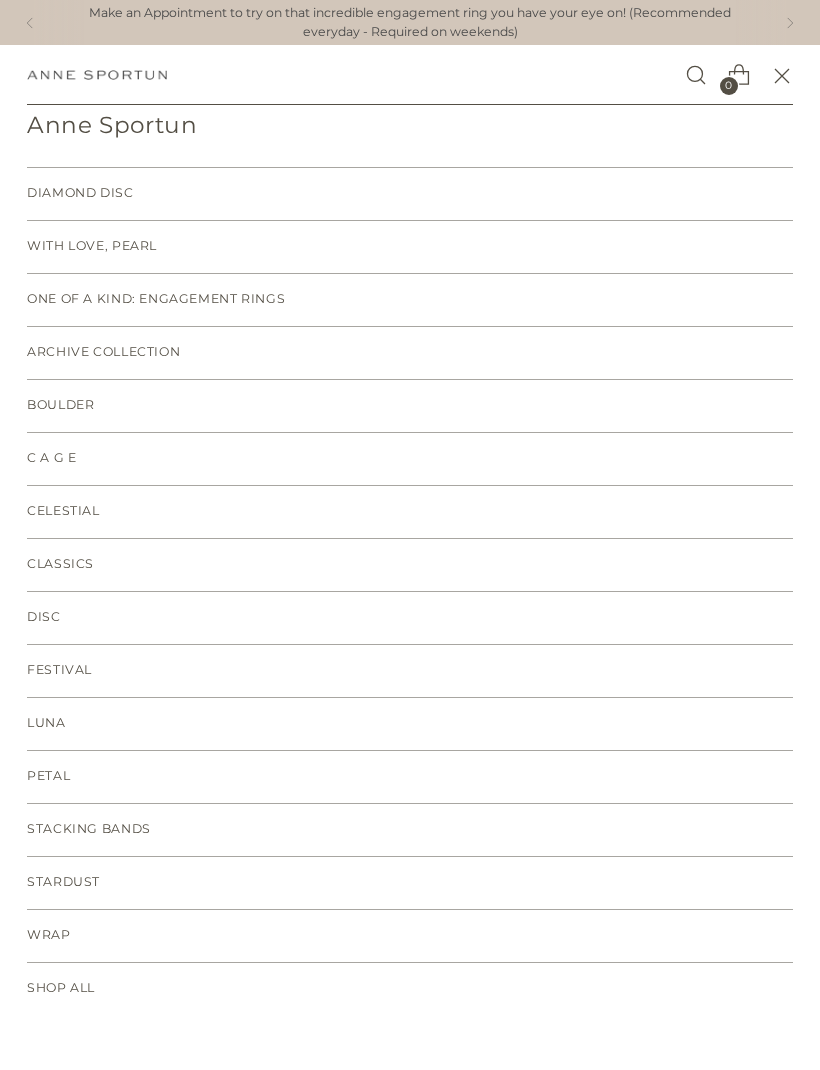 scroll, scrollTop: 72, scrollLeft: 0, axis: vertical 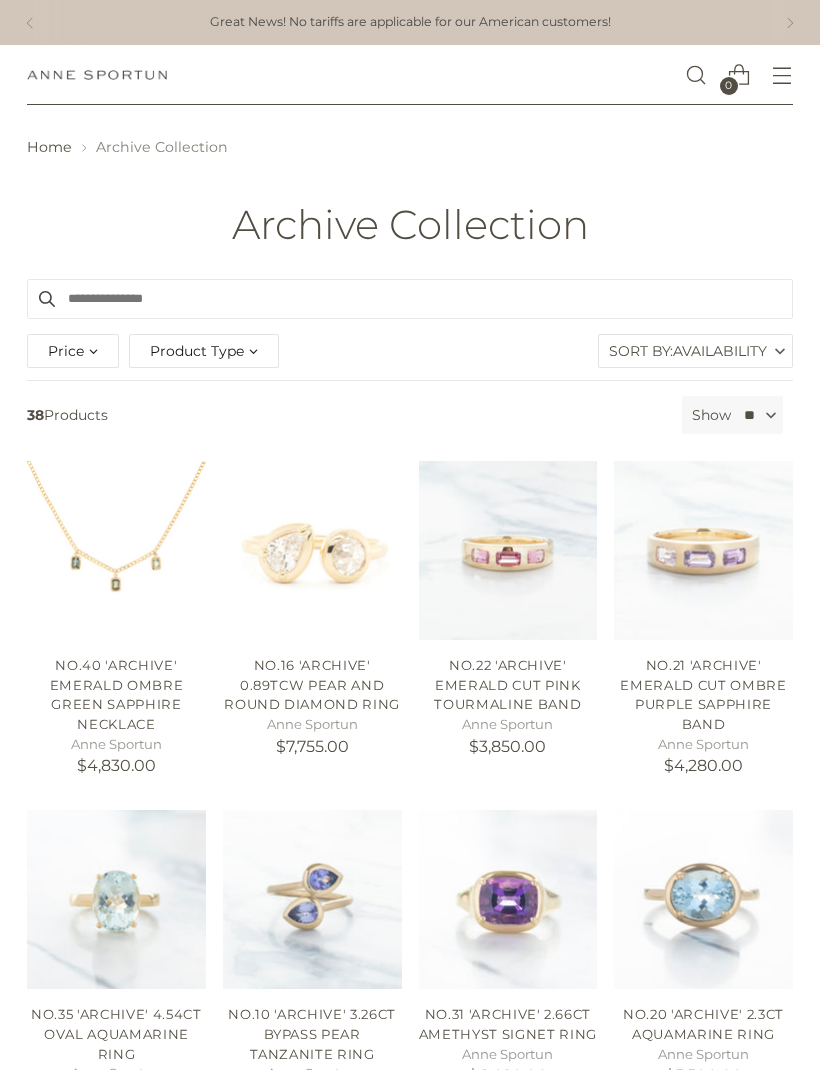click at bounding box center [703, 550] 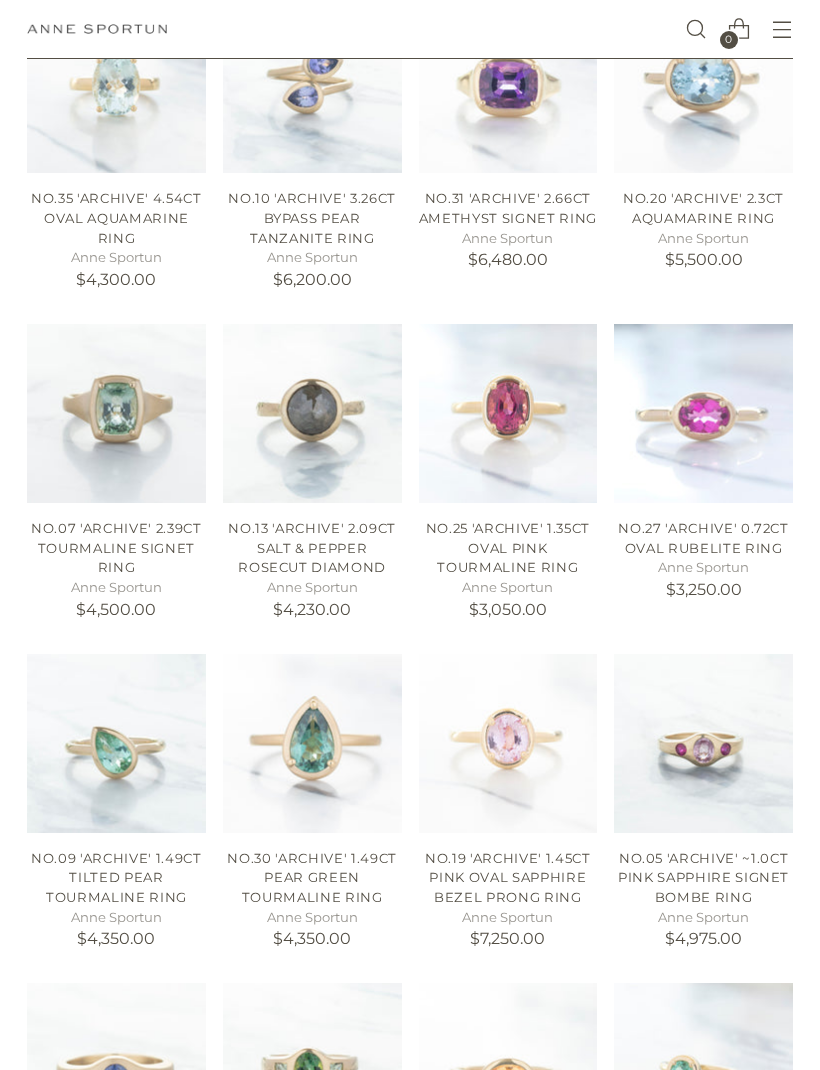 scroll, scrollTop: 817, scrollLeft: 0, axis: vertical 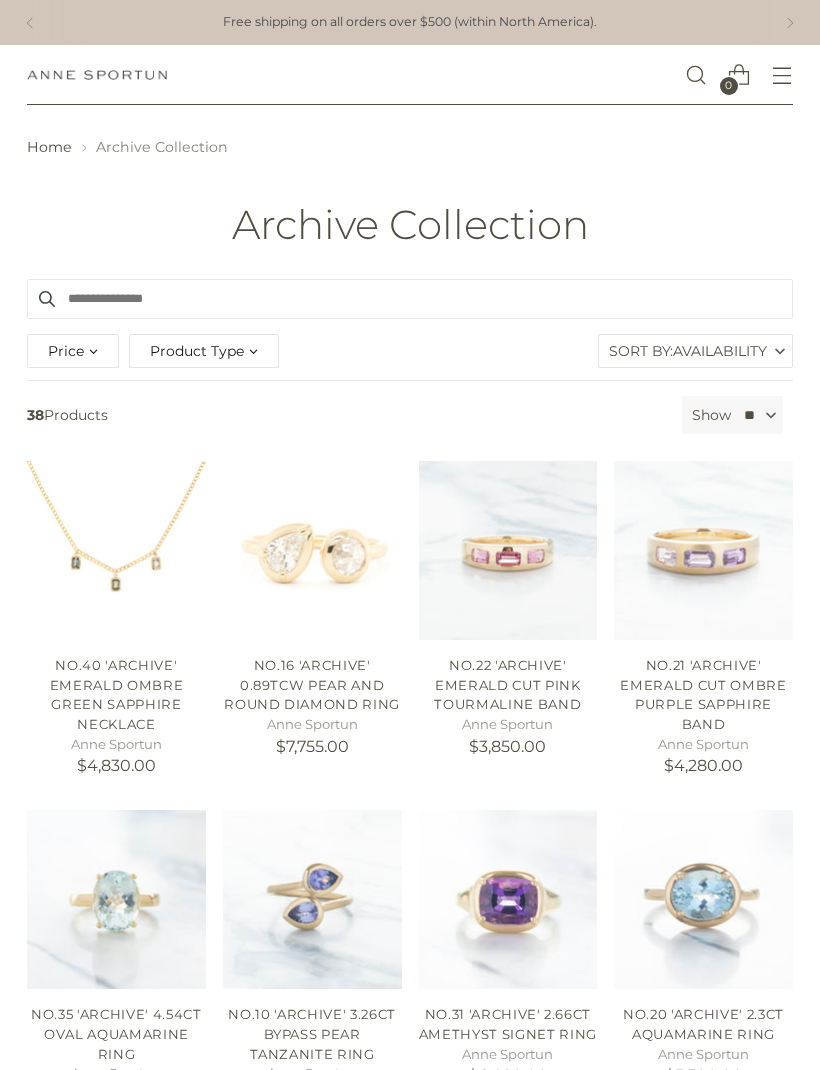 click at bounding box center (410, 299) 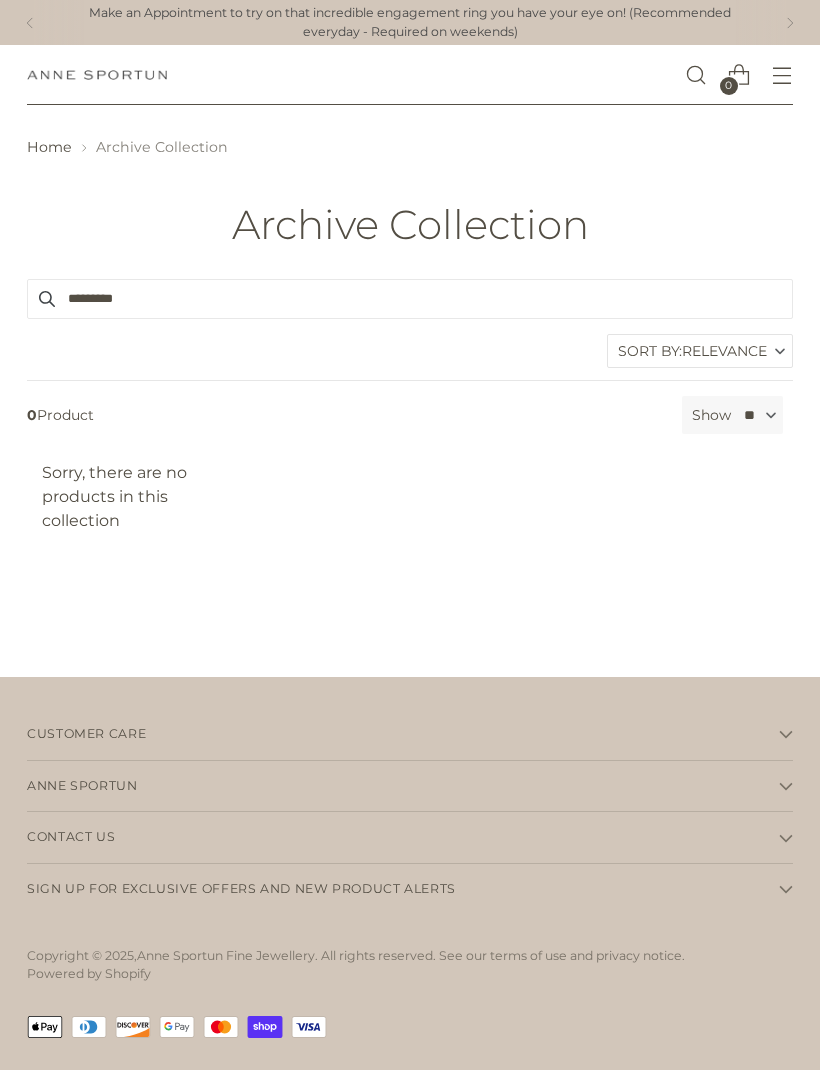 type on "*********" 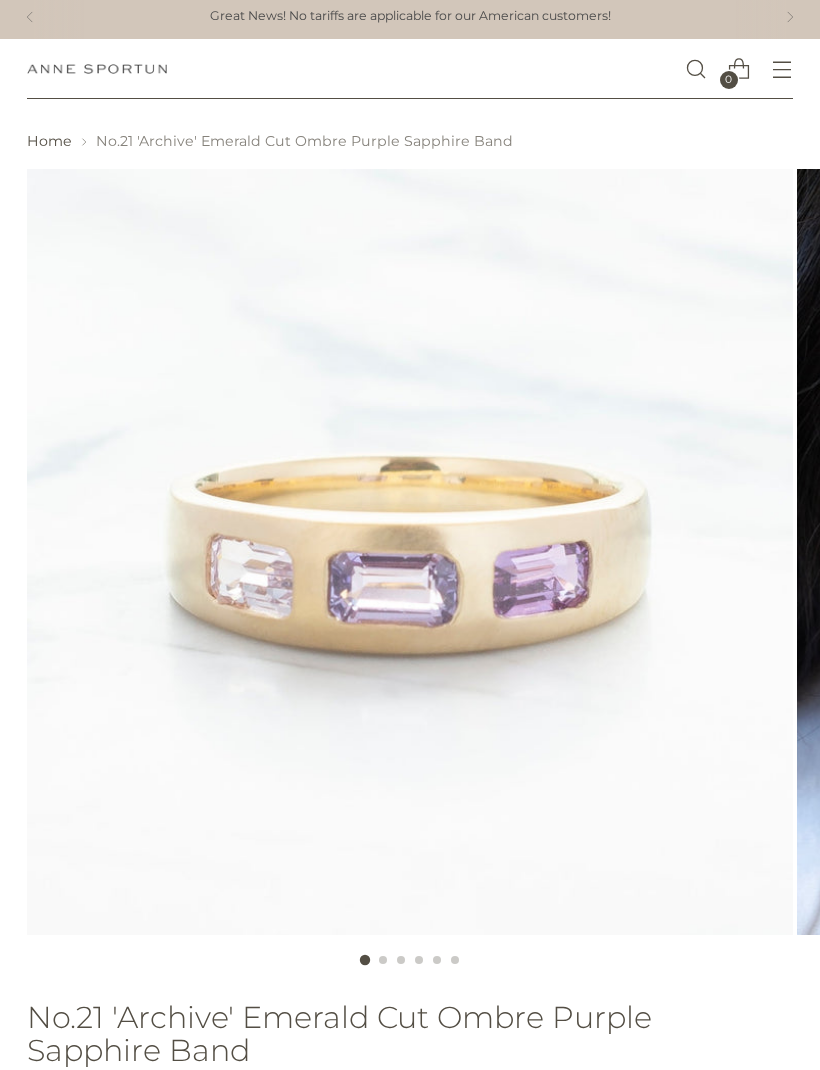 scroll, scrollTop: 0, scrollLeft: 0, axis: both 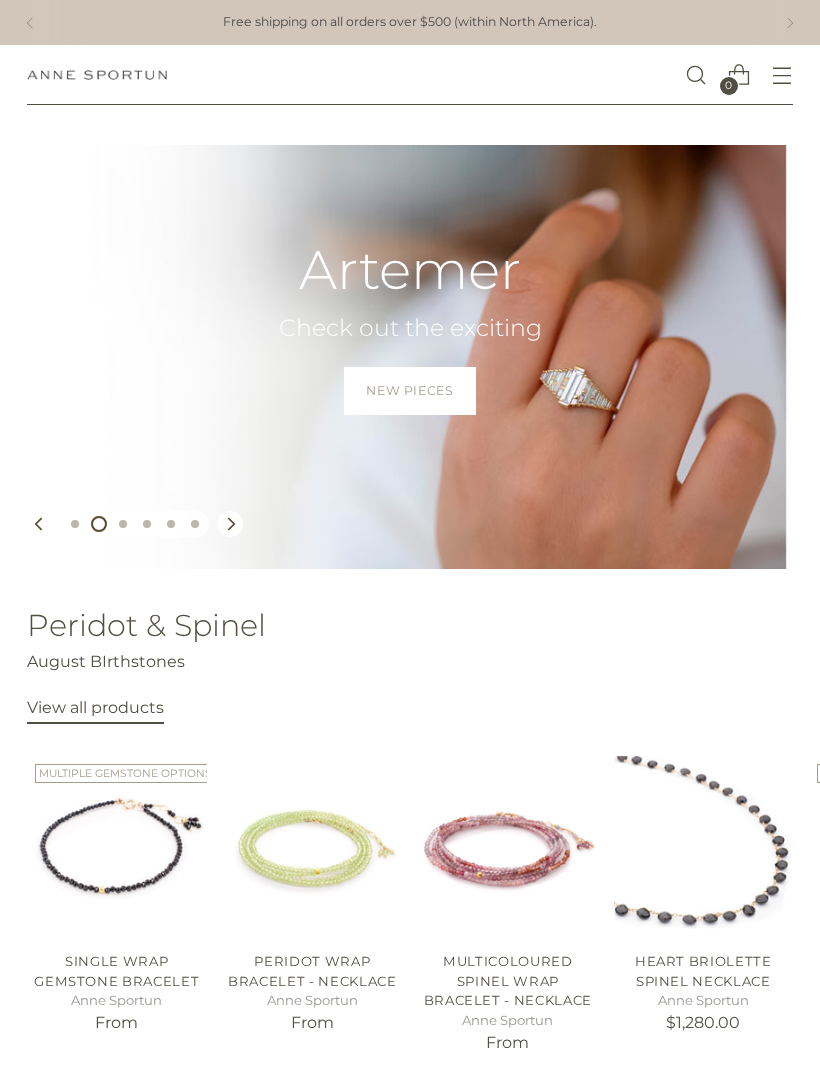 click at bounding box center (696, 75) 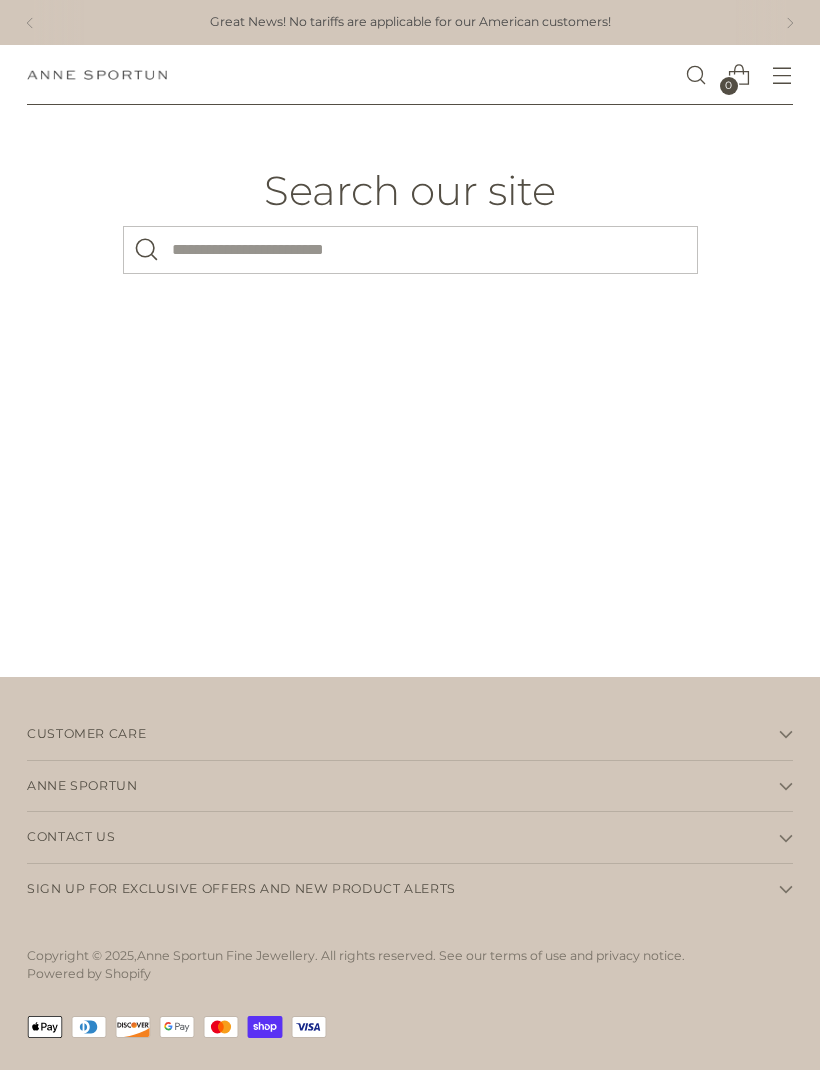 scroll, scrollTop: 0, scrollLeft: 0, axis: both 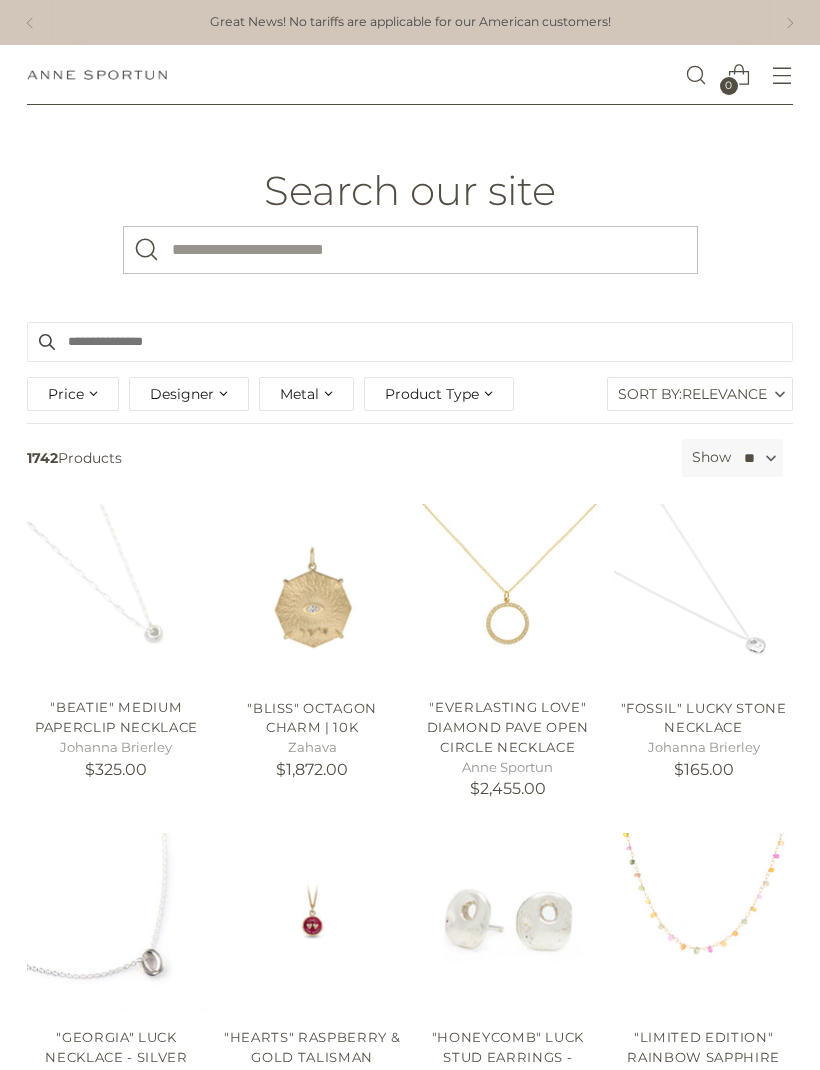 click on "What are you looking for?" at bounding box center [410, 250] 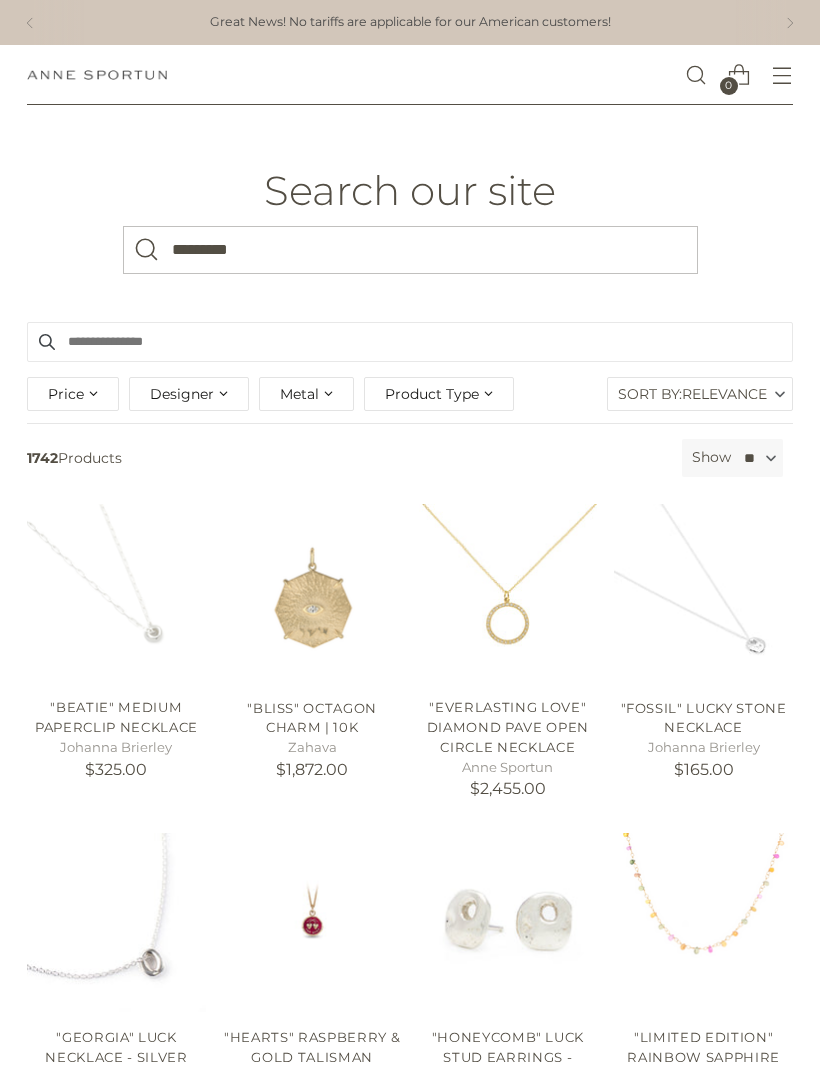 type on "*********" 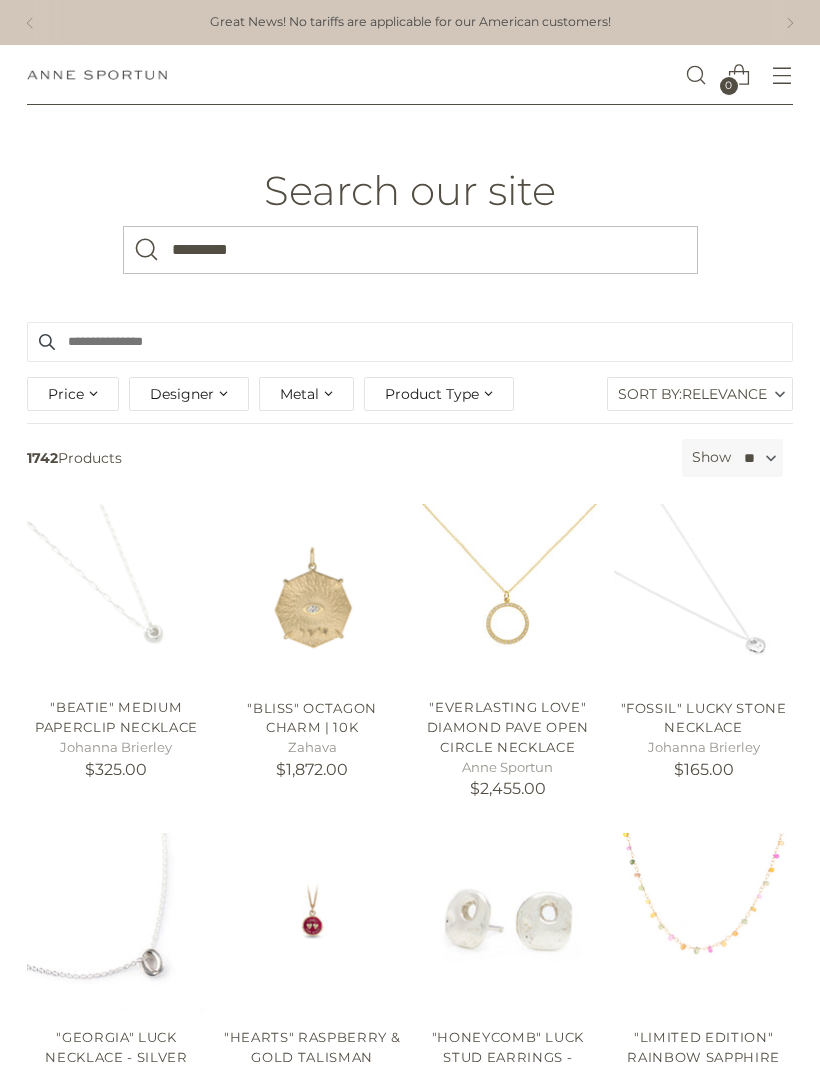 click at bounding box center (147, 250) 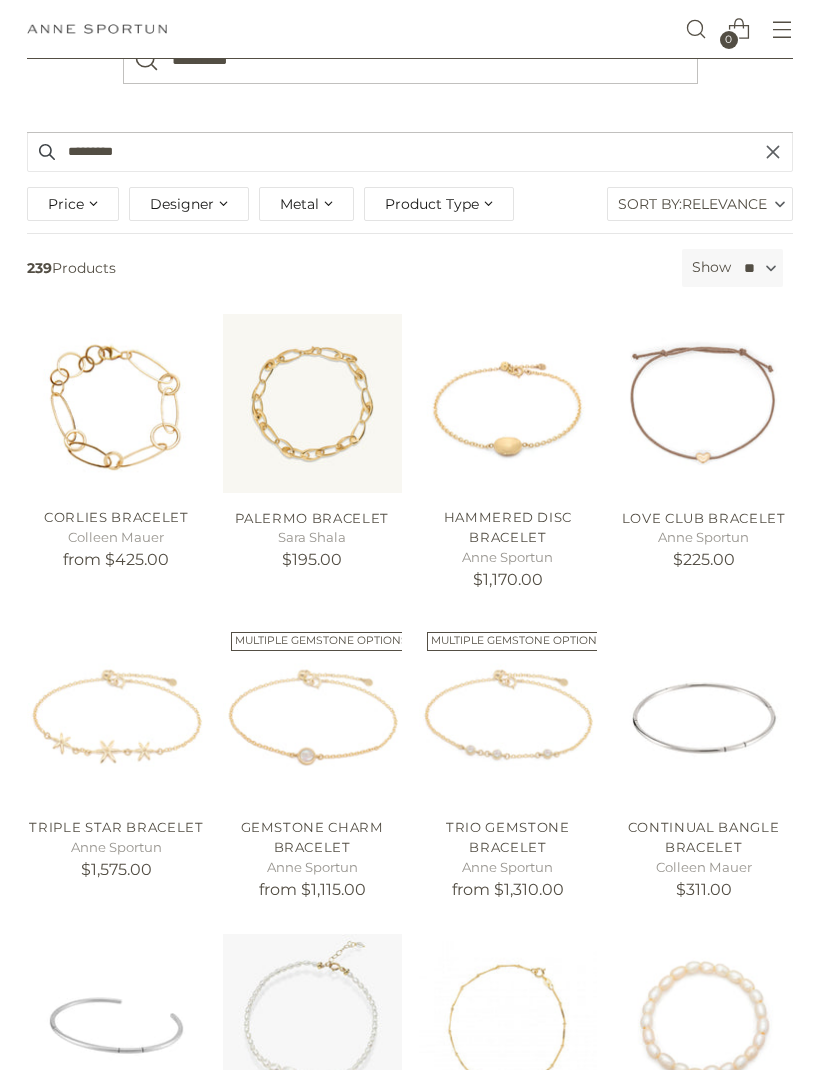 scroll, scrollTop: 194, scrollLeft: 0, axis: vertical 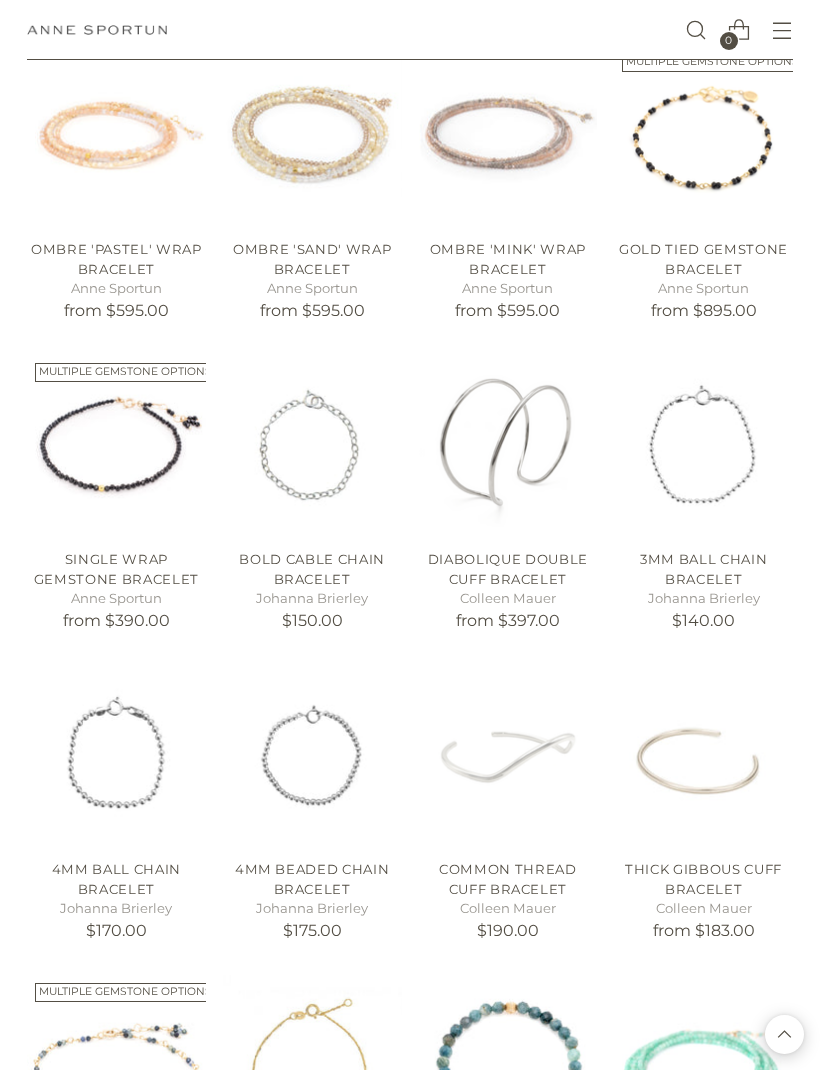 click at bounding box center [116, 444] 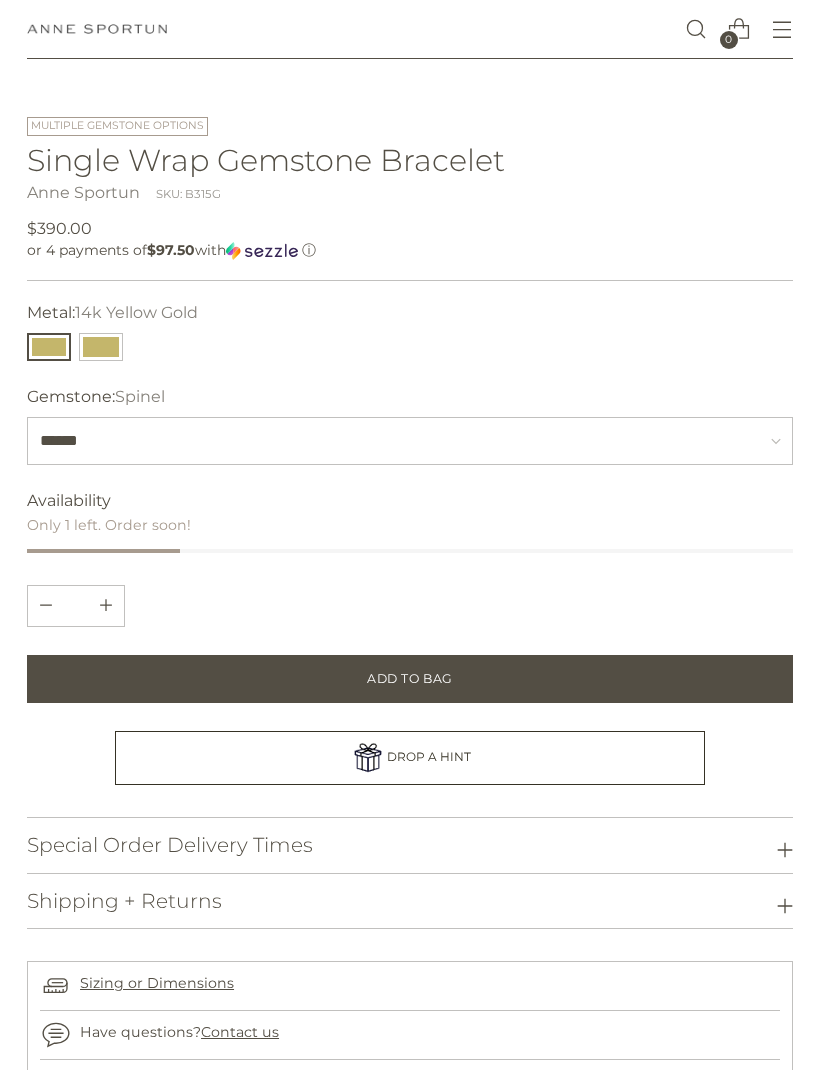 scroll, scrollTop: 890, scrollLeft: 0, axis: vertical 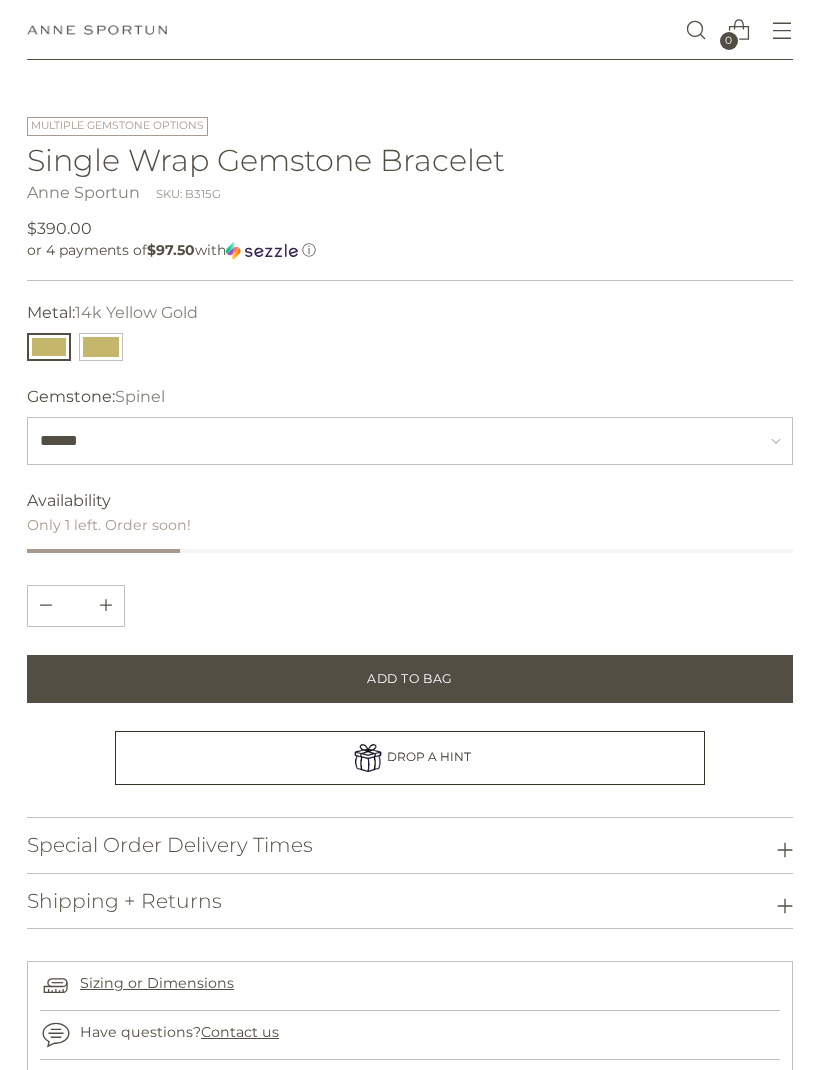 click at bounding box center [101, 347] 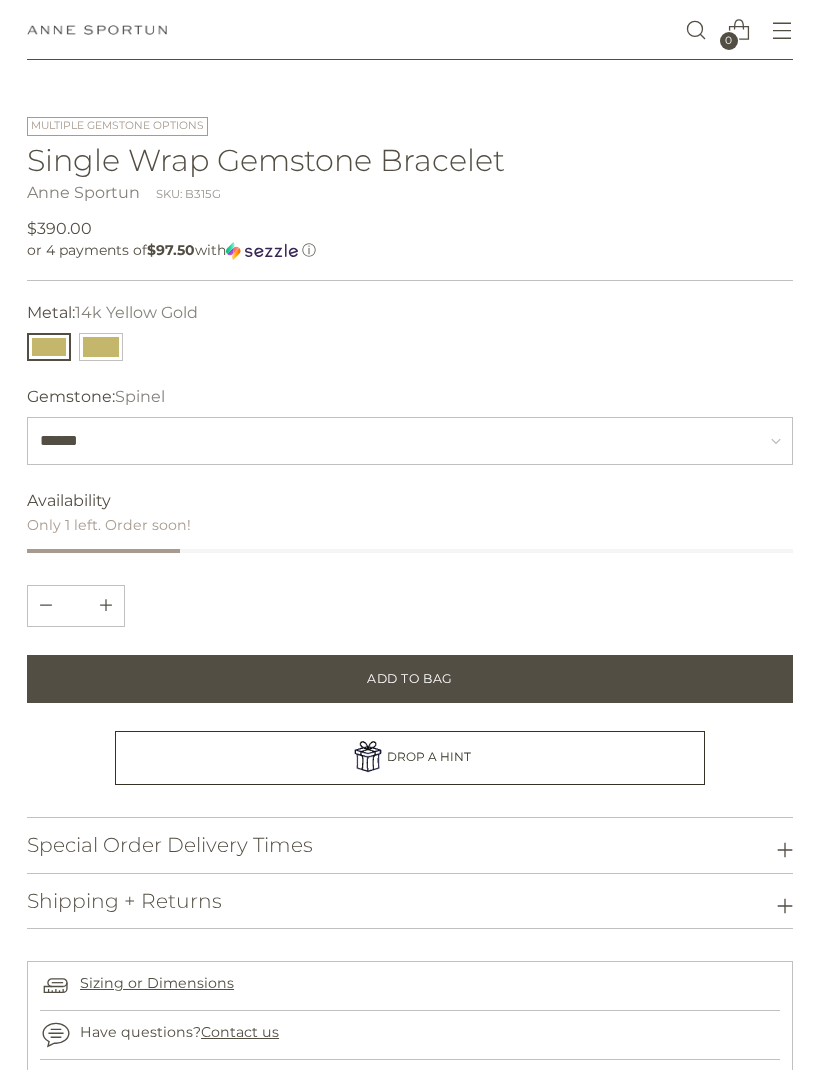 type 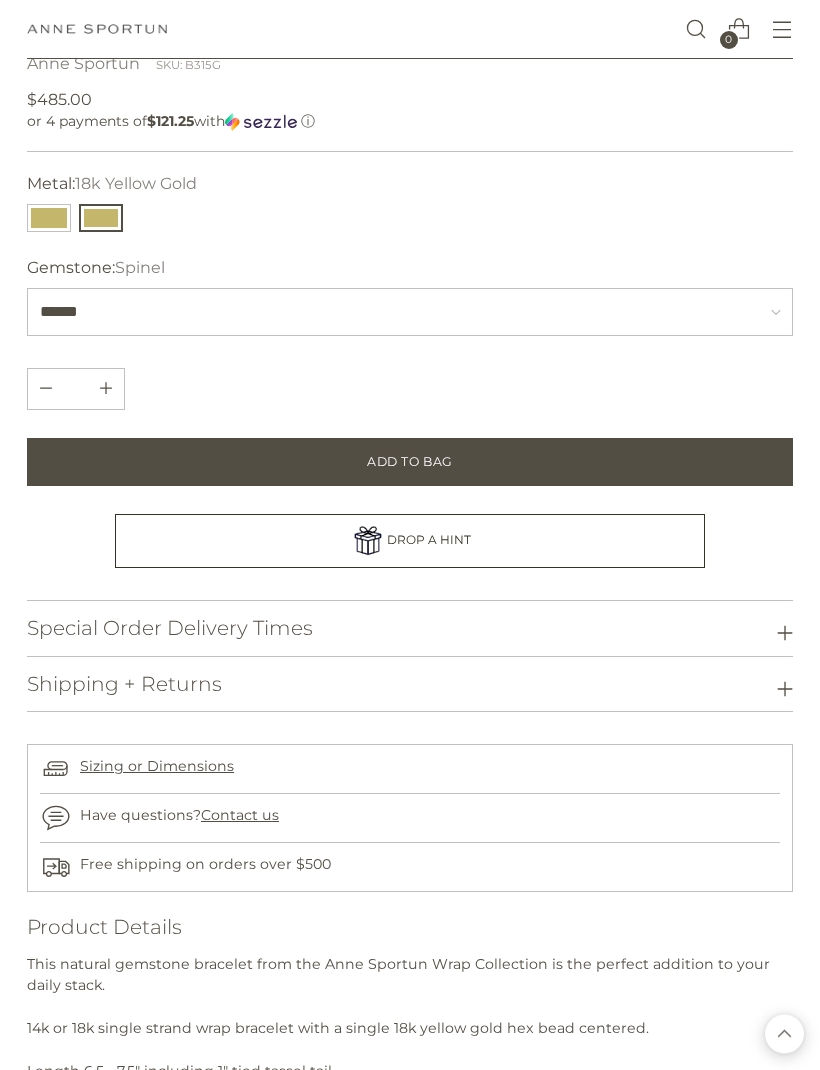 scroll, scrollTop: 1000, scrollLeft: 0, axis: vertical 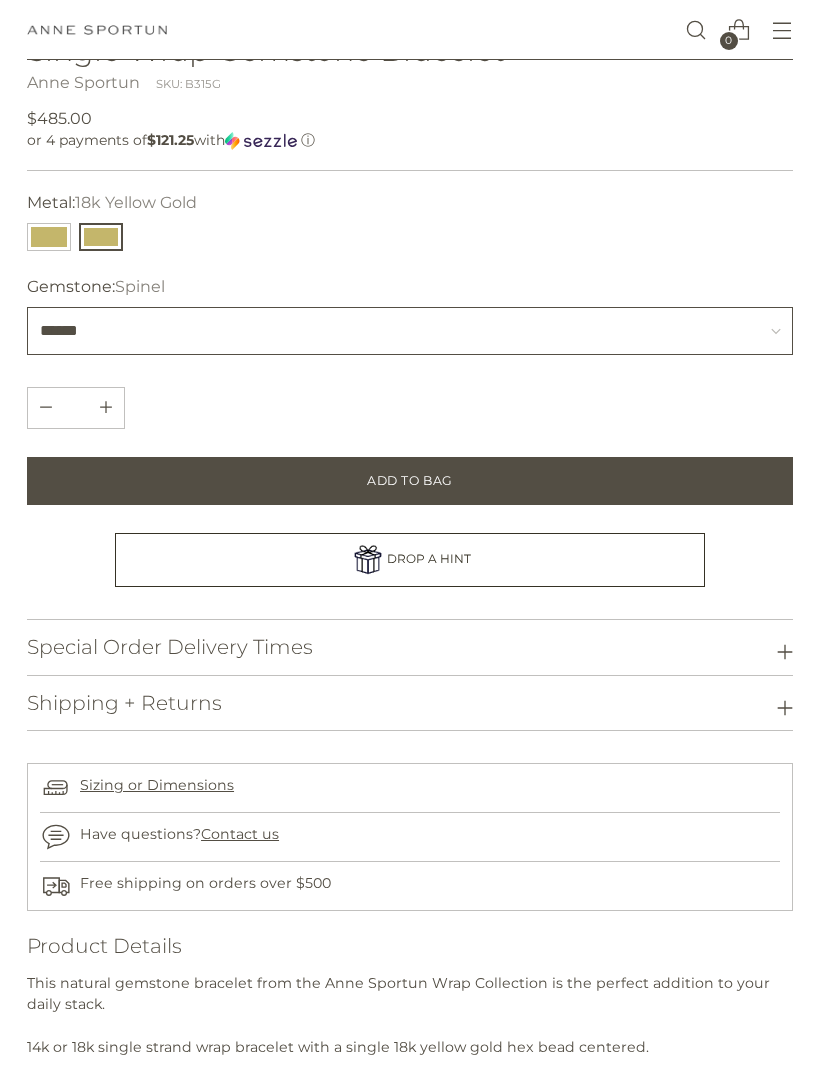 click on "**********" at bounding box center [410, 331] 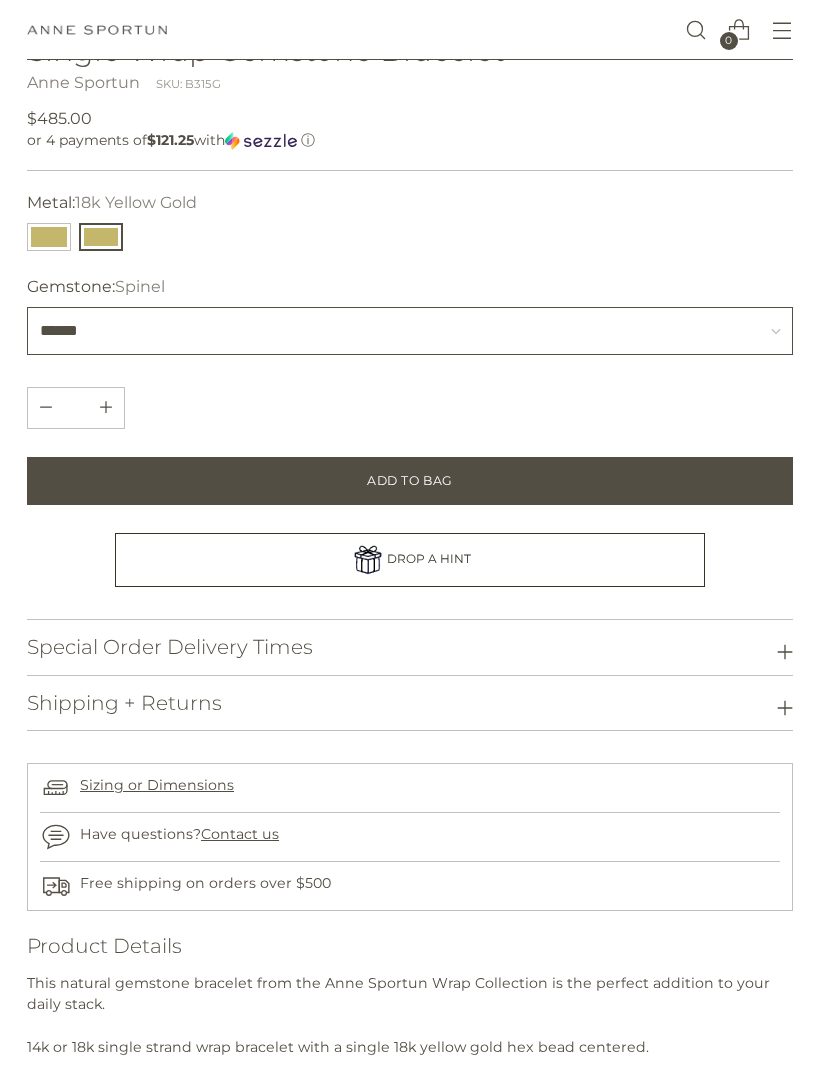 select on "**********" 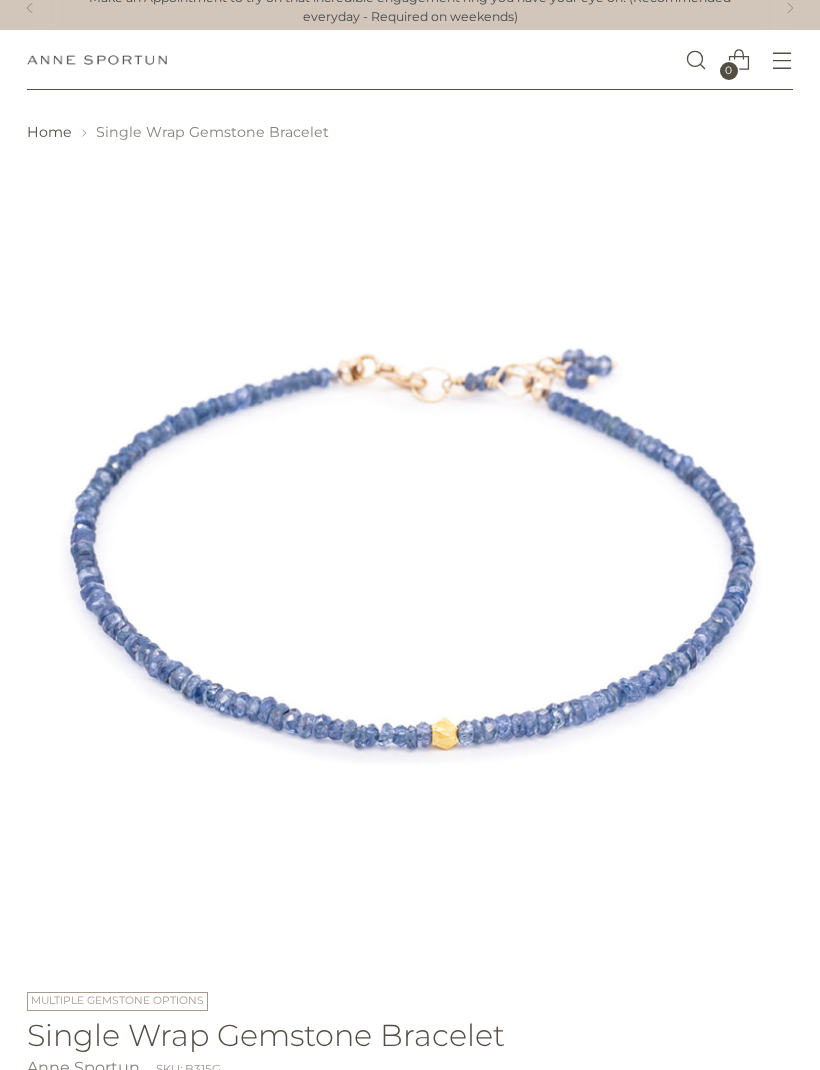 scroll, scrollTop: 0, scrollLeft: 0, axis: both 